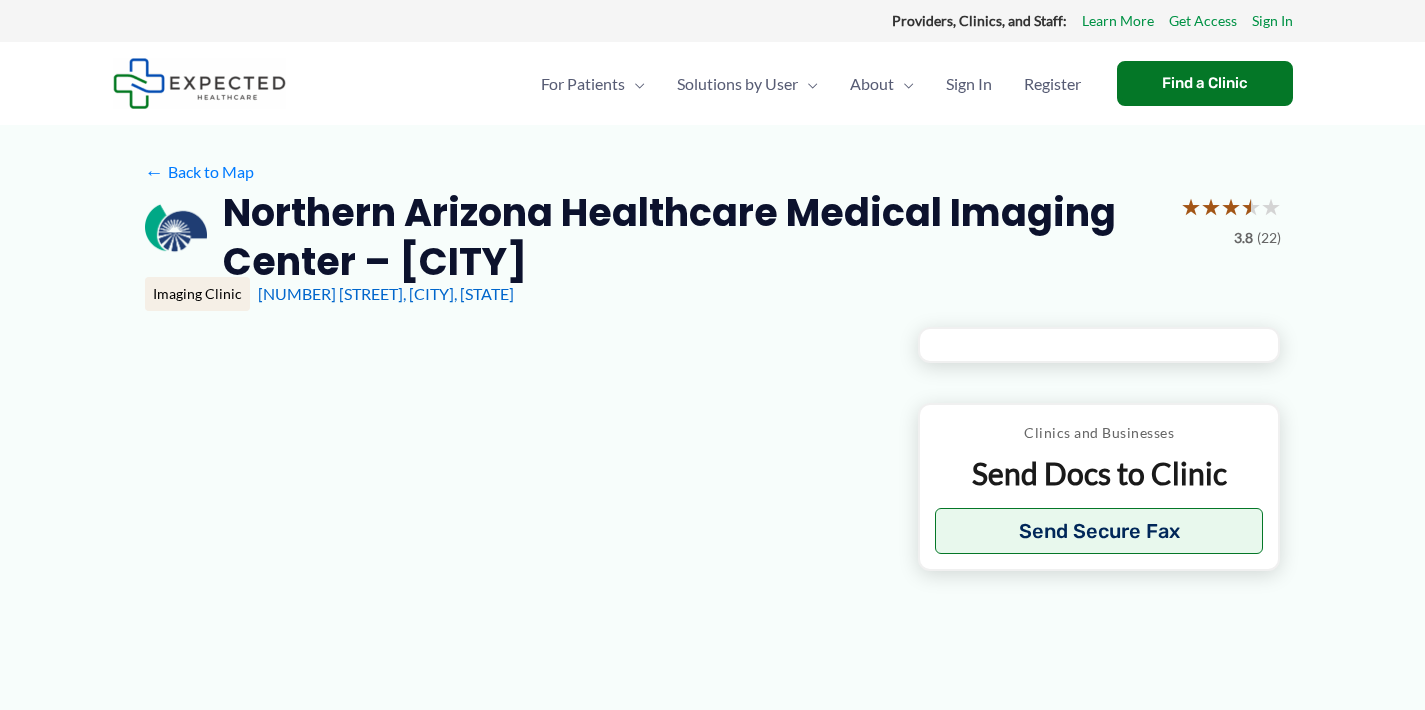 scroll, scrollTop: 0, scrollLeft: 0, axis: both 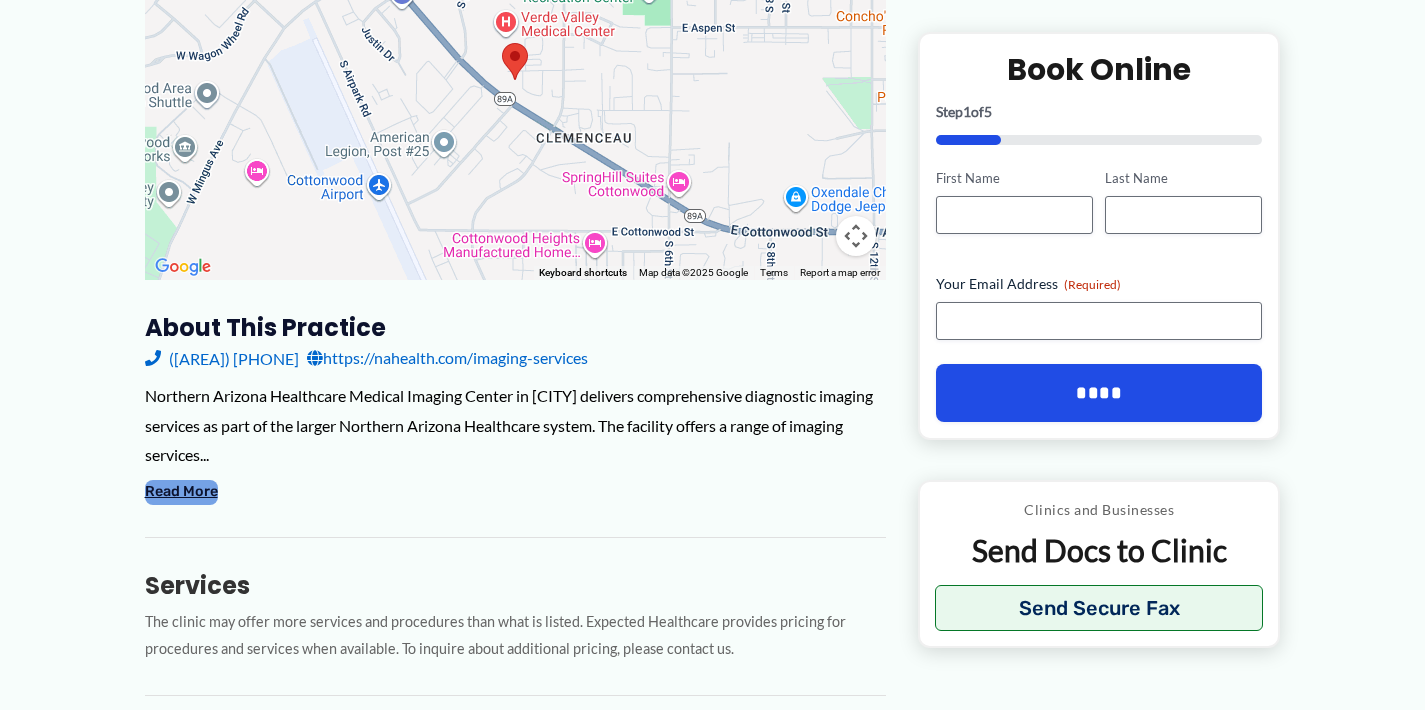 click on "Read More" at bounding box center [181, 492] 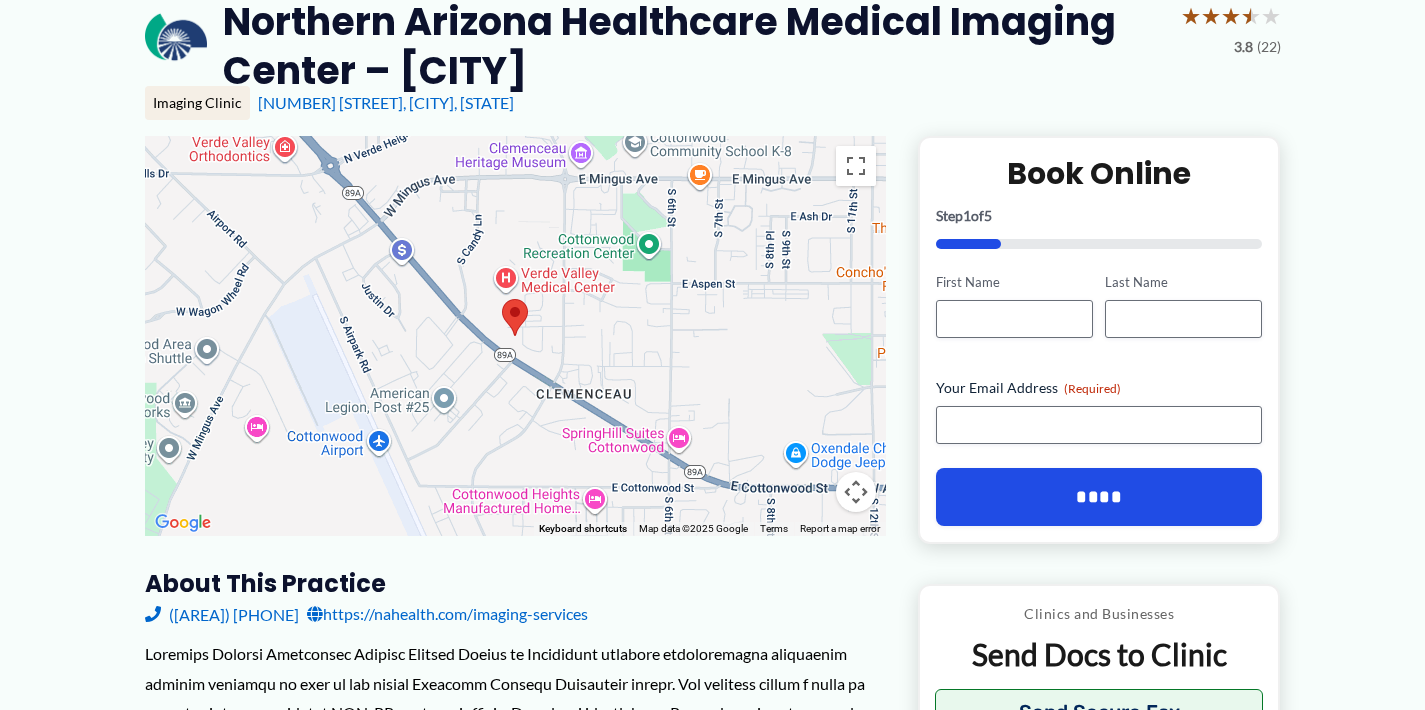 scroll, scrollTop: 0, scrollLeft: 0, axis: both 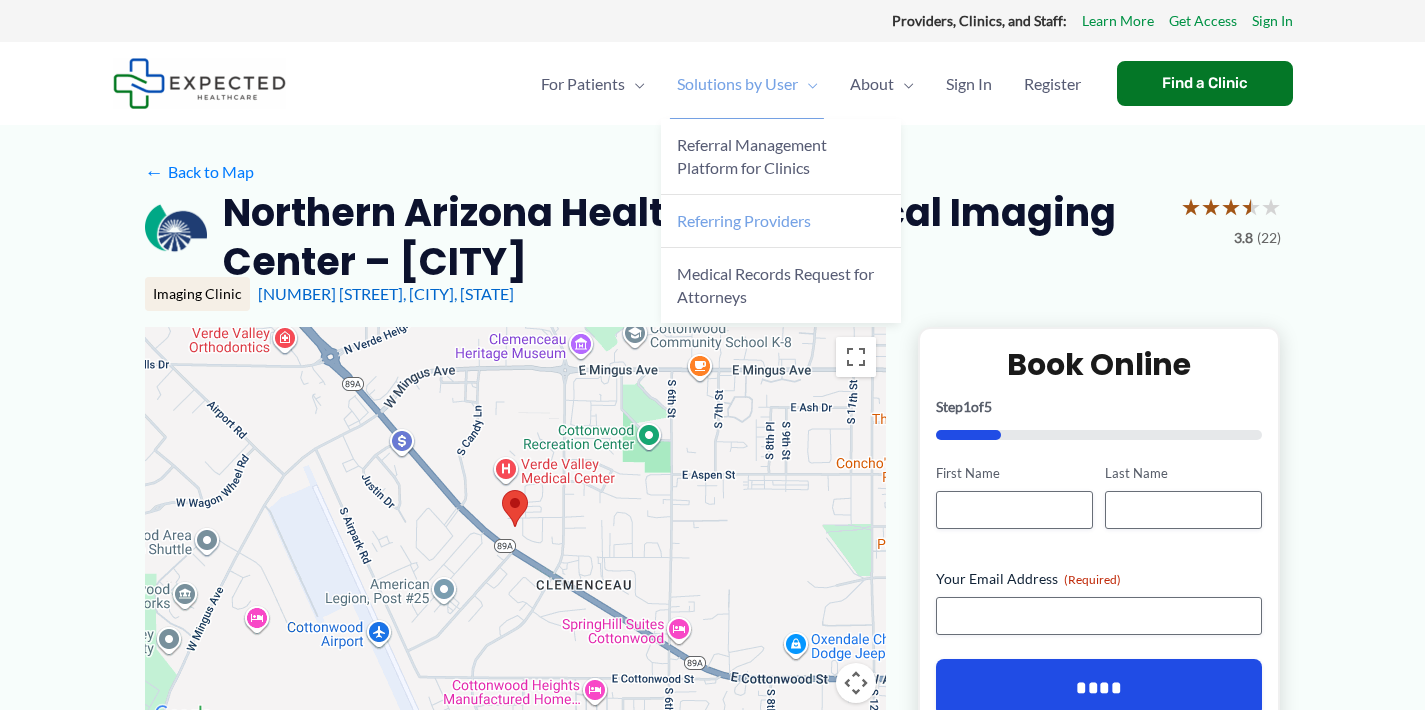 click on "Referring Providers" at bounding box center (744, 220) 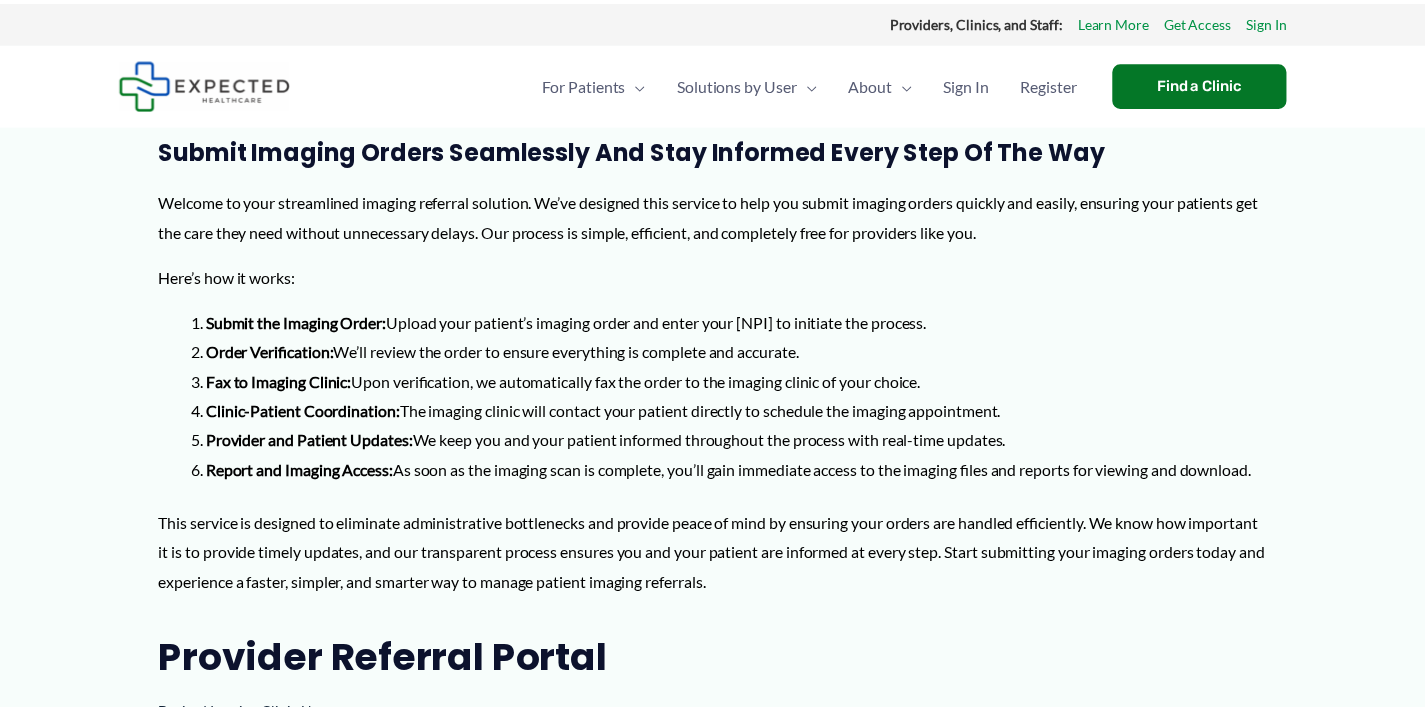 scroll, scrollTop: 0, scrollLeft: 0, axis: both 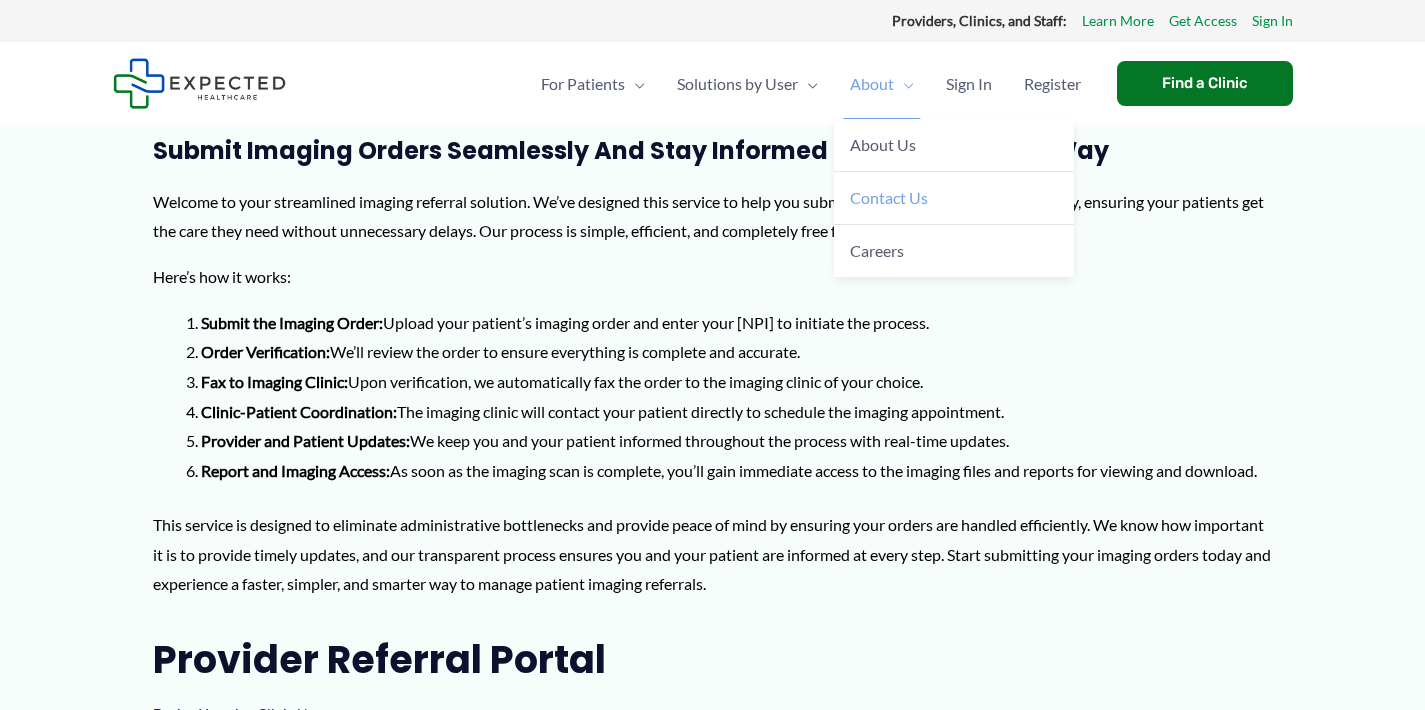 click on "Contact Us" at bounding box center (889, 197) 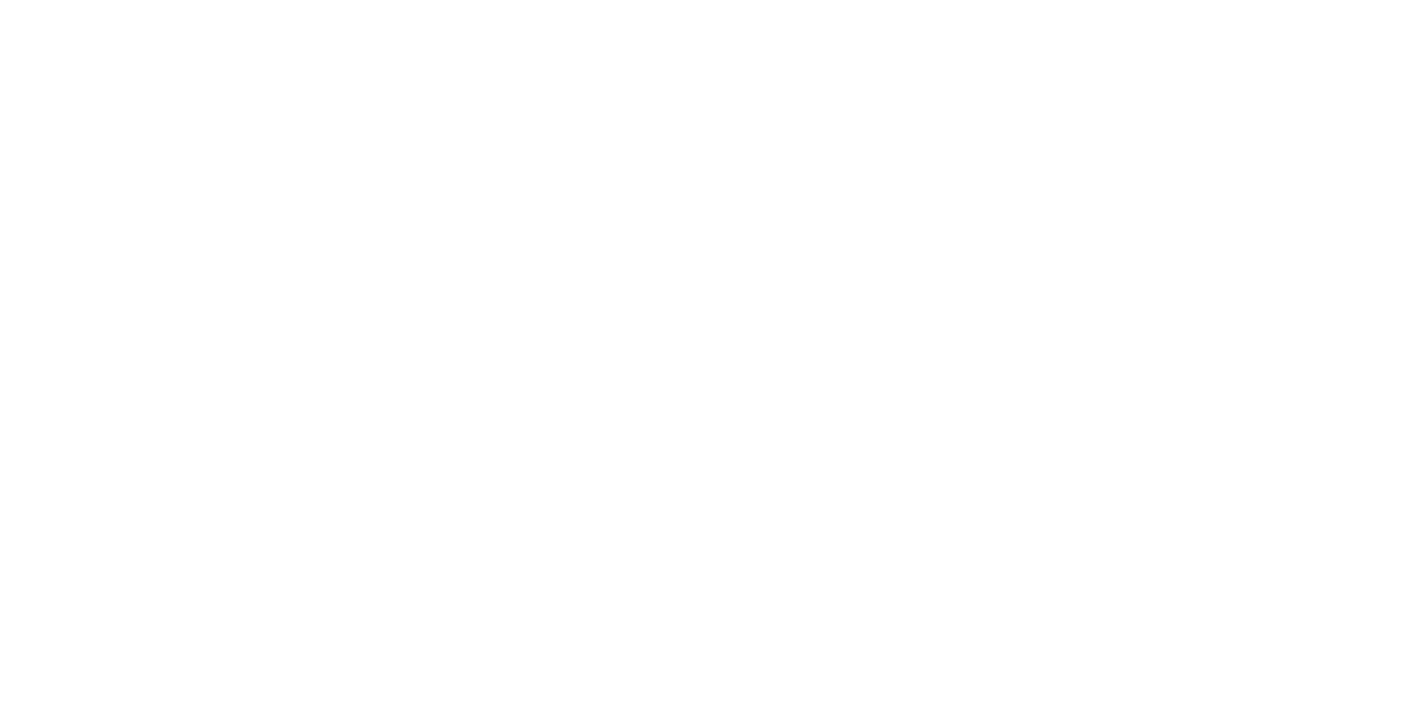 scroll, scrollTop: 0, scrollLeft: 0, axis: both 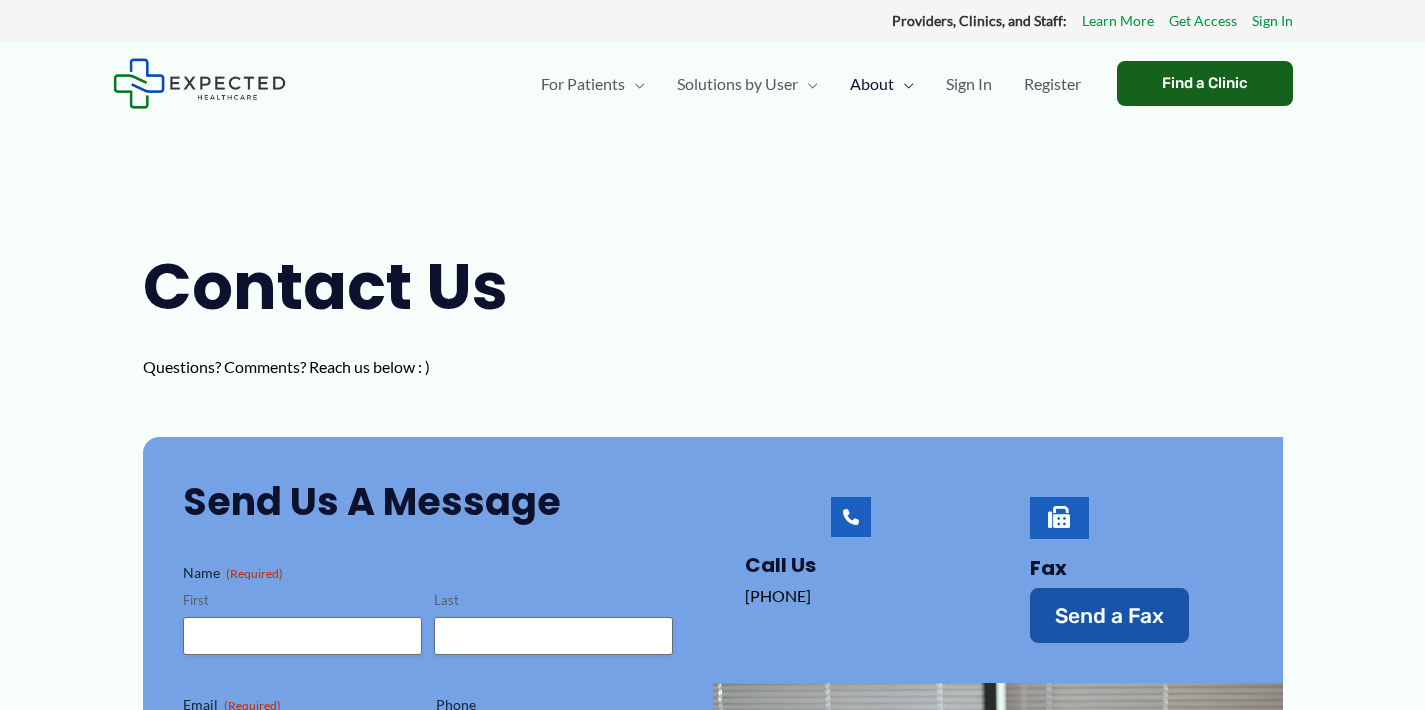 click on "Find a Clinic" at bounding box center (1205, 83) 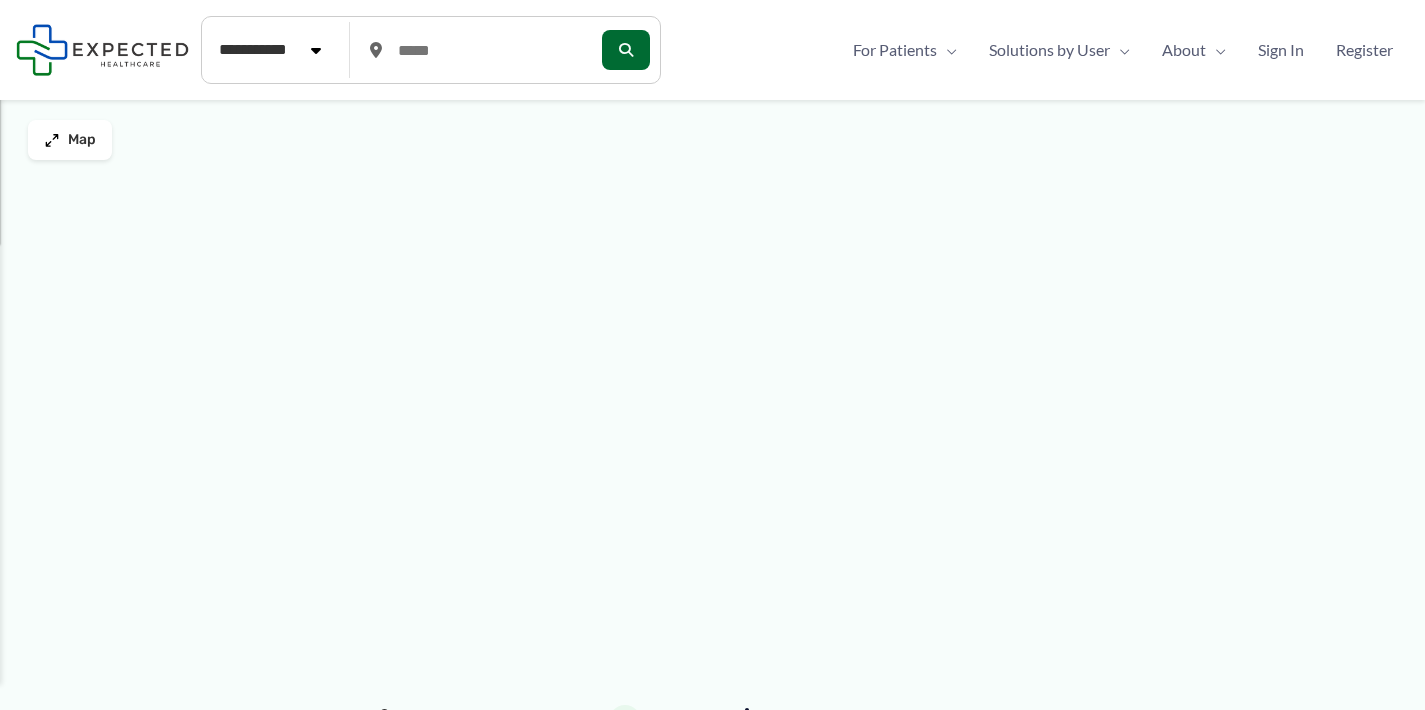 scroll, scrollTop: 0, scrollLeft: 0, axis: both 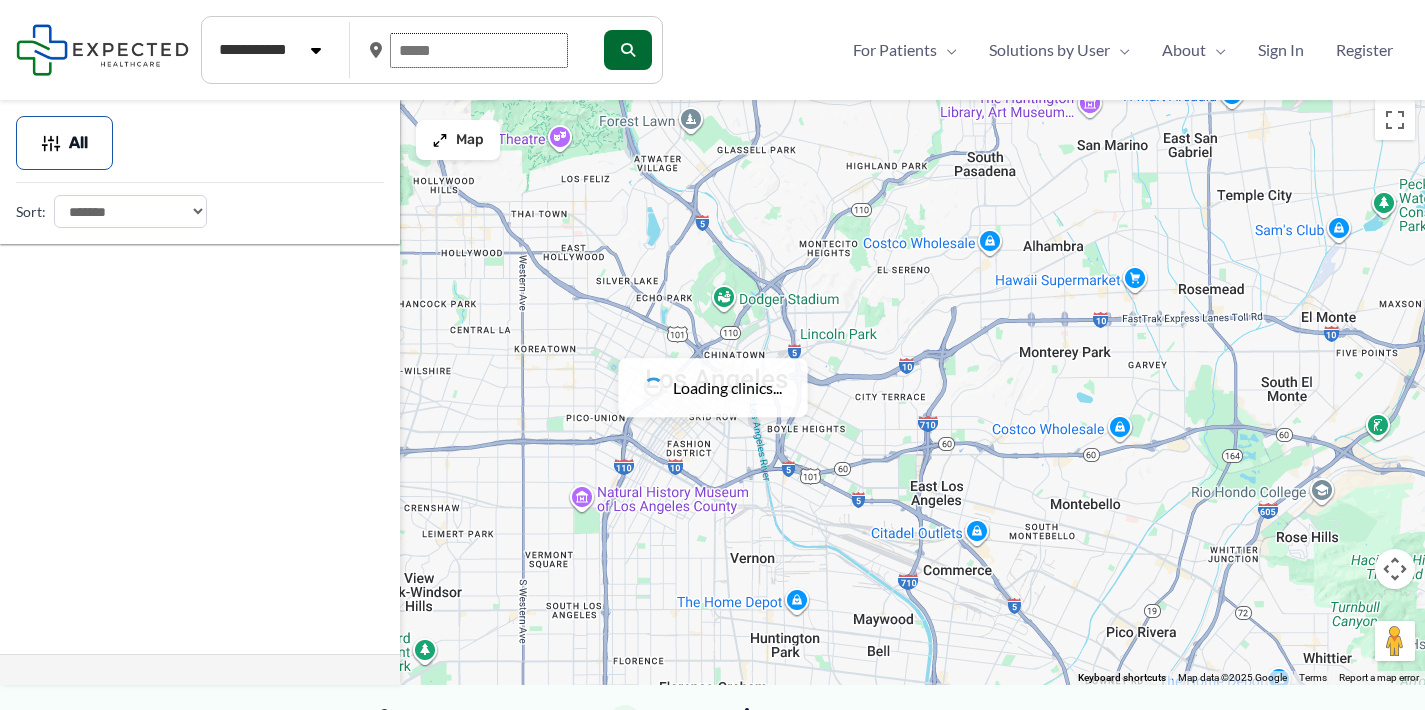 click at bounding box center [479, 50] 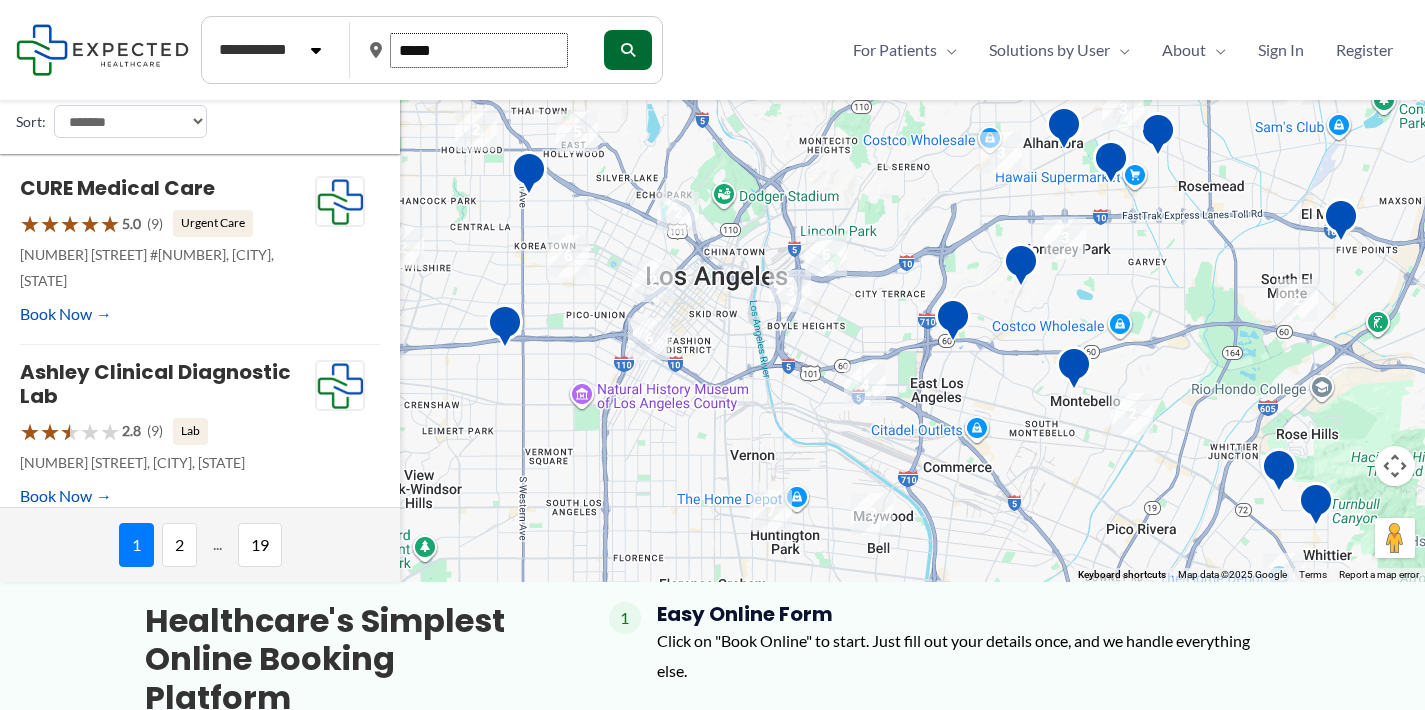scroll, scrollTop: 105, scrollLeft: 0, axis: vertical 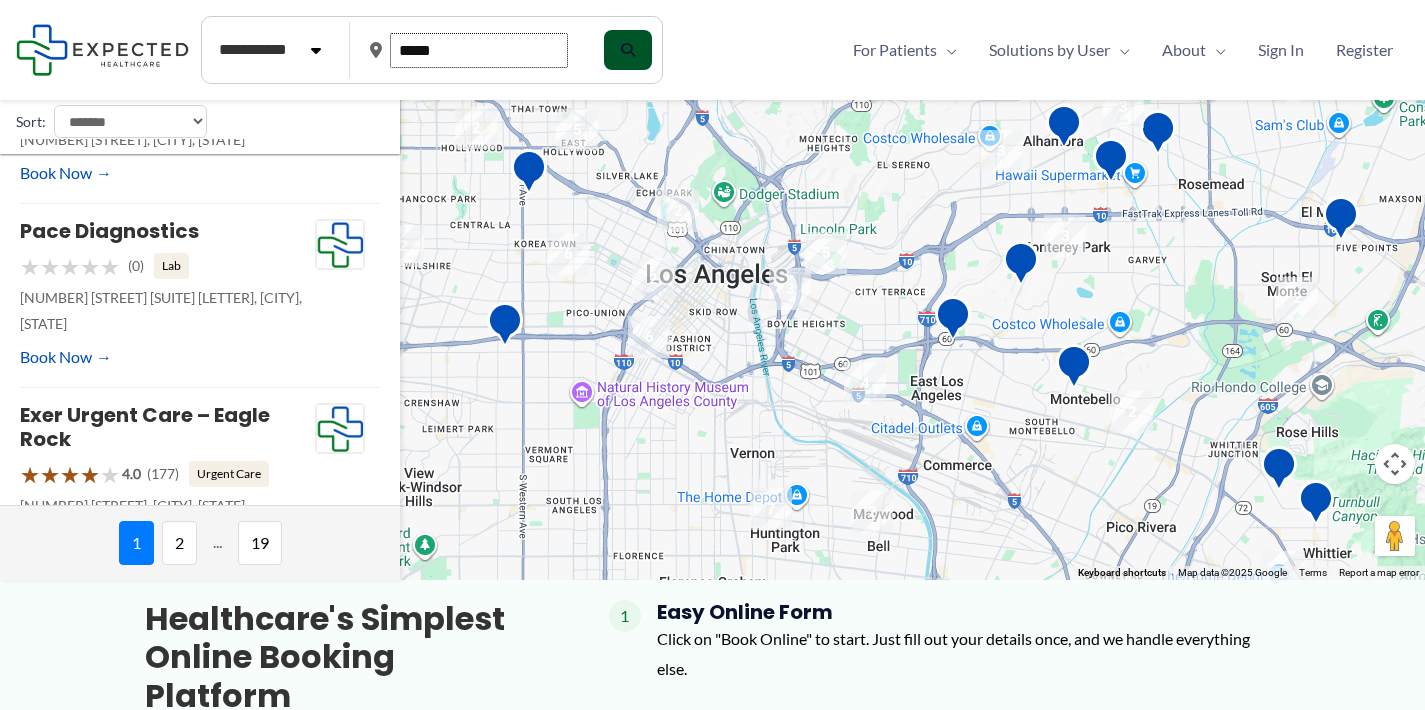 type on "*****" 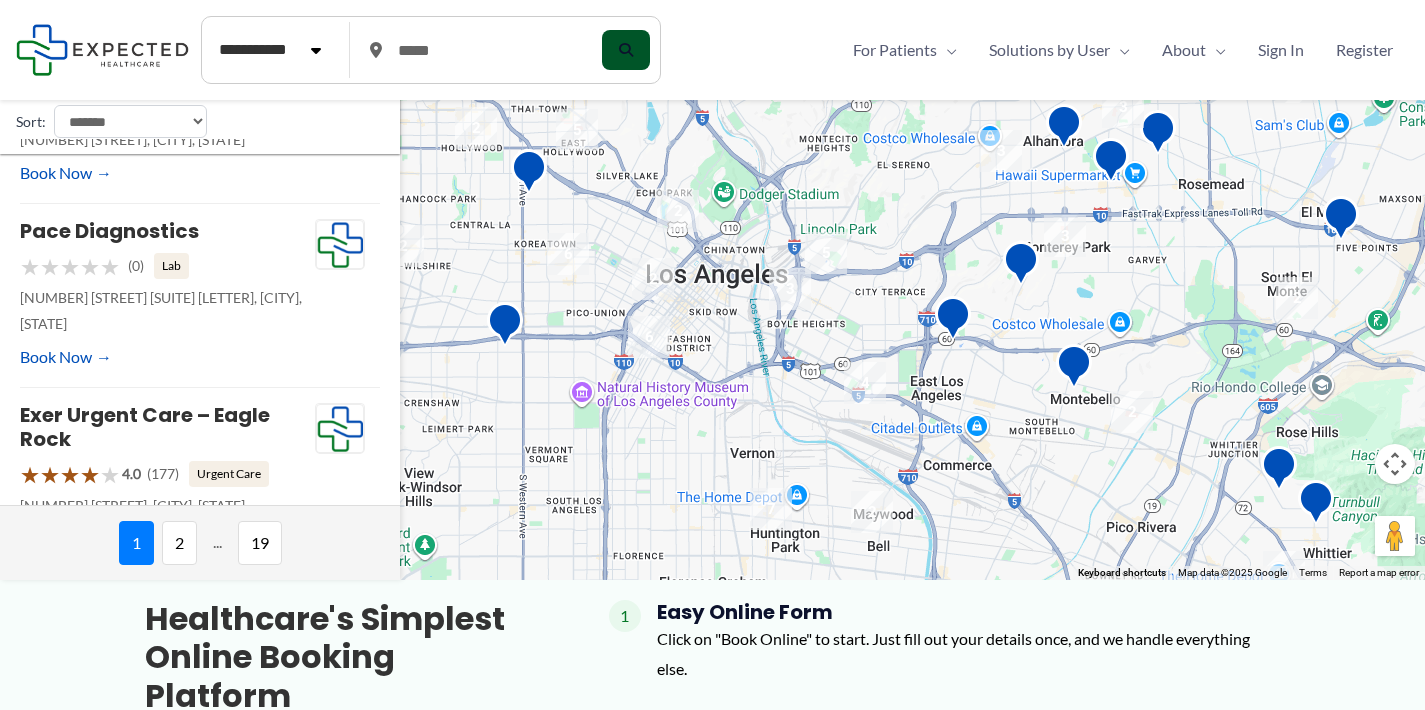 click at bounding box center [626, 50] 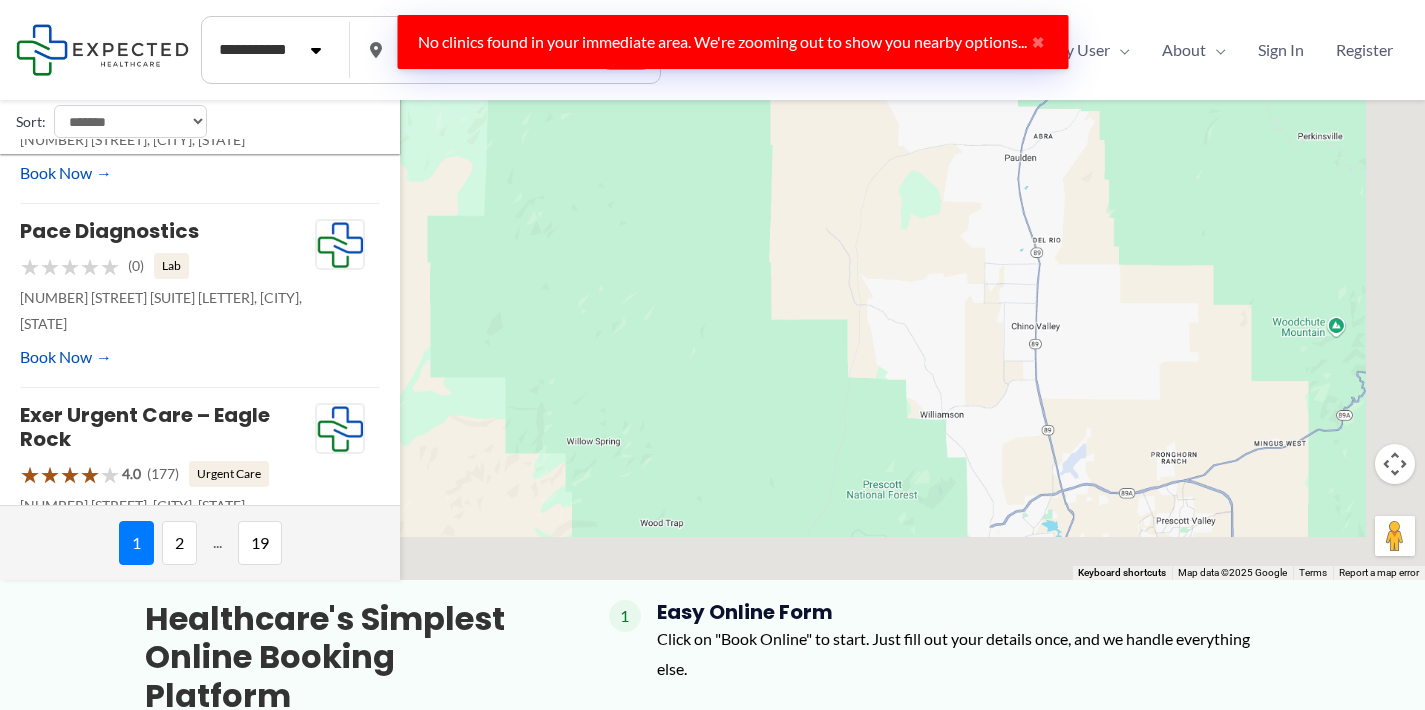scroll, scrollTop: 0, scrollLeft: 0, axis: both 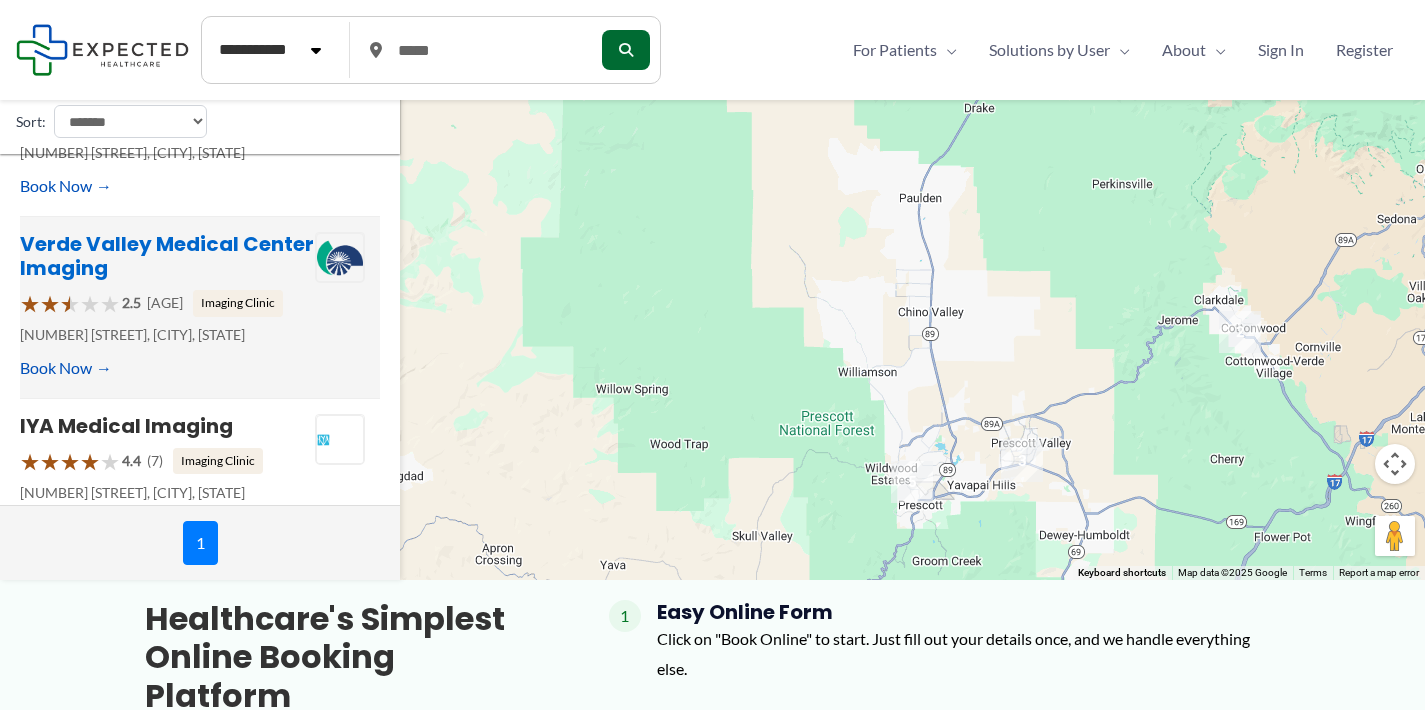 click on "Verde Valley Medical Center Imaging" at bounding box center (167, 256) 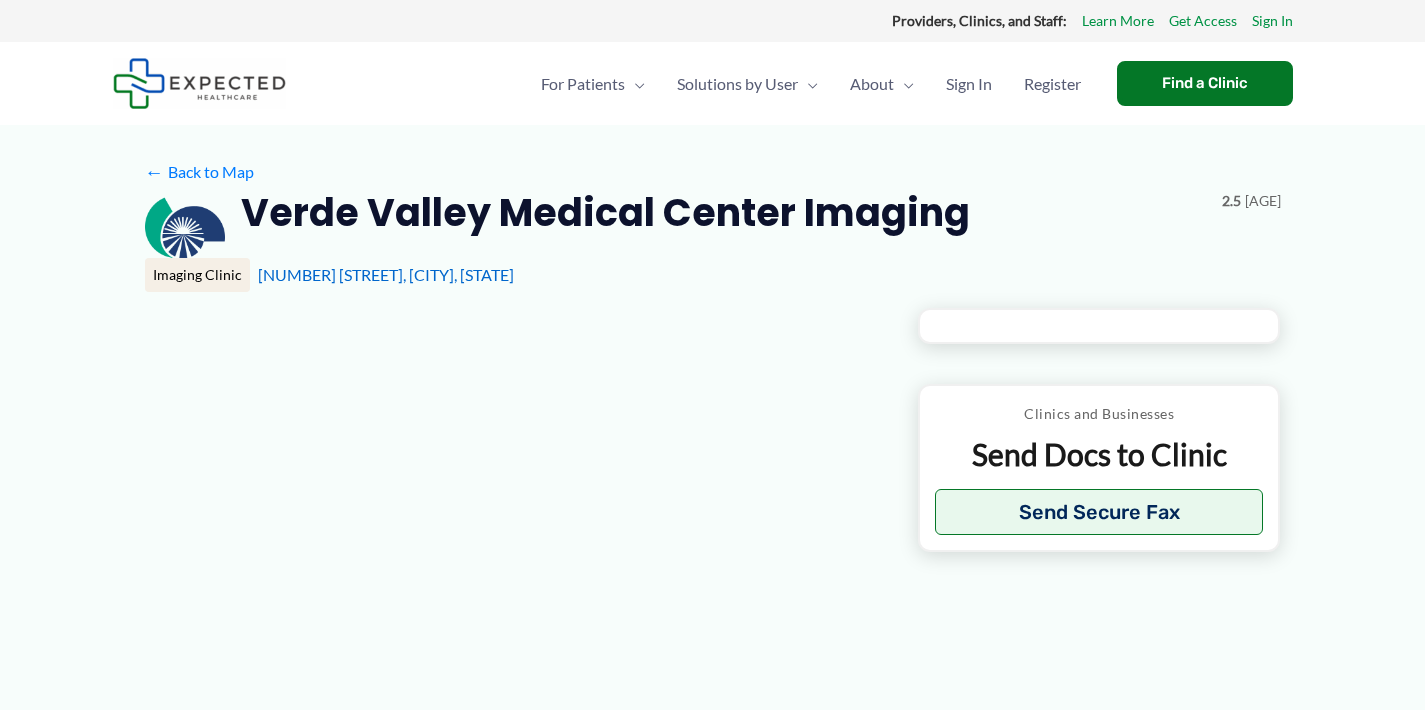 type on "**********" 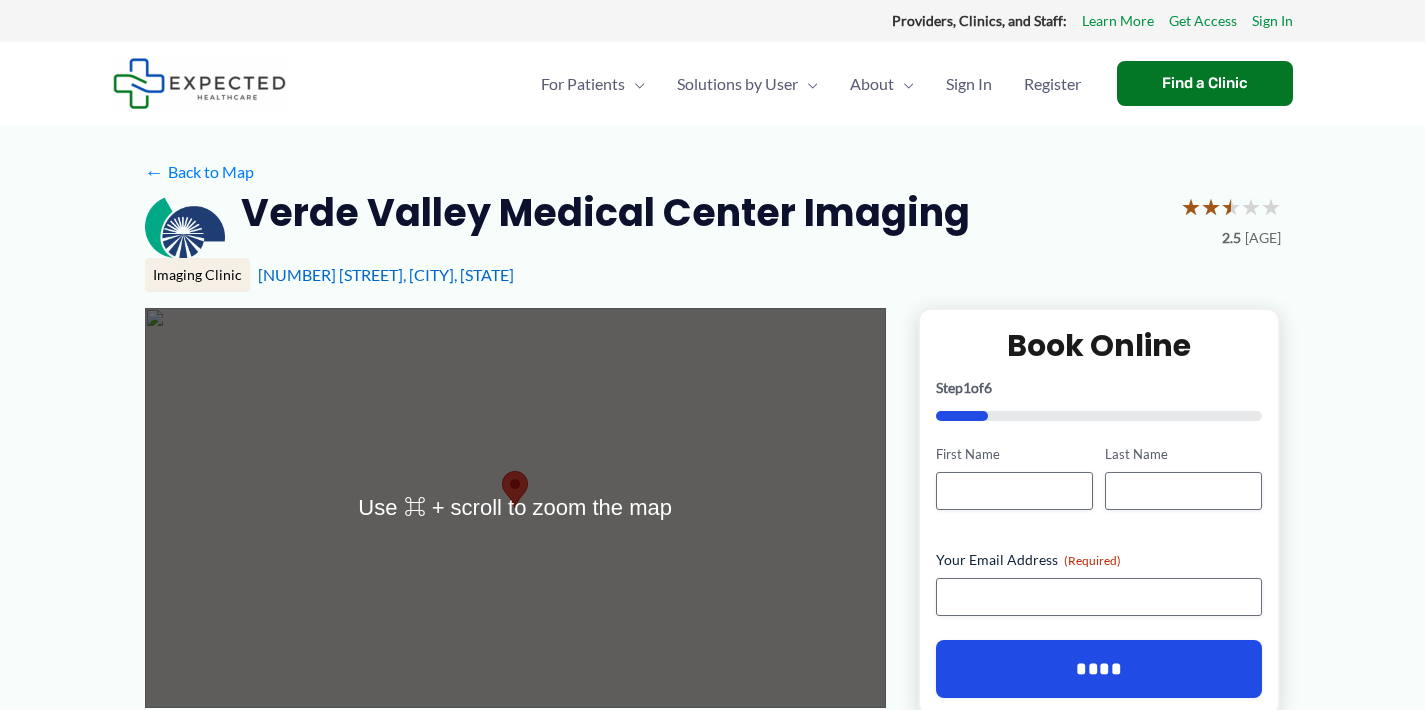 scroll, scrollTop: 52, scrollLeft: 0, axis: vertical 